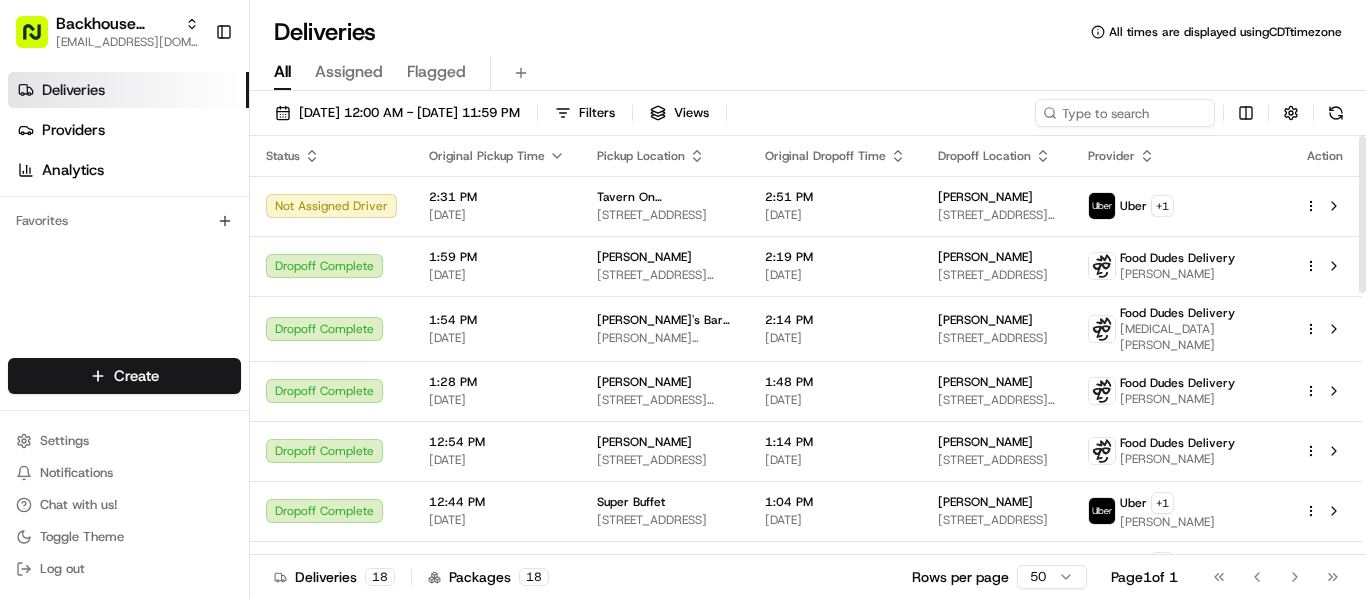 scroll, scrollTop: 0, scrollLeft: 0, axis: both 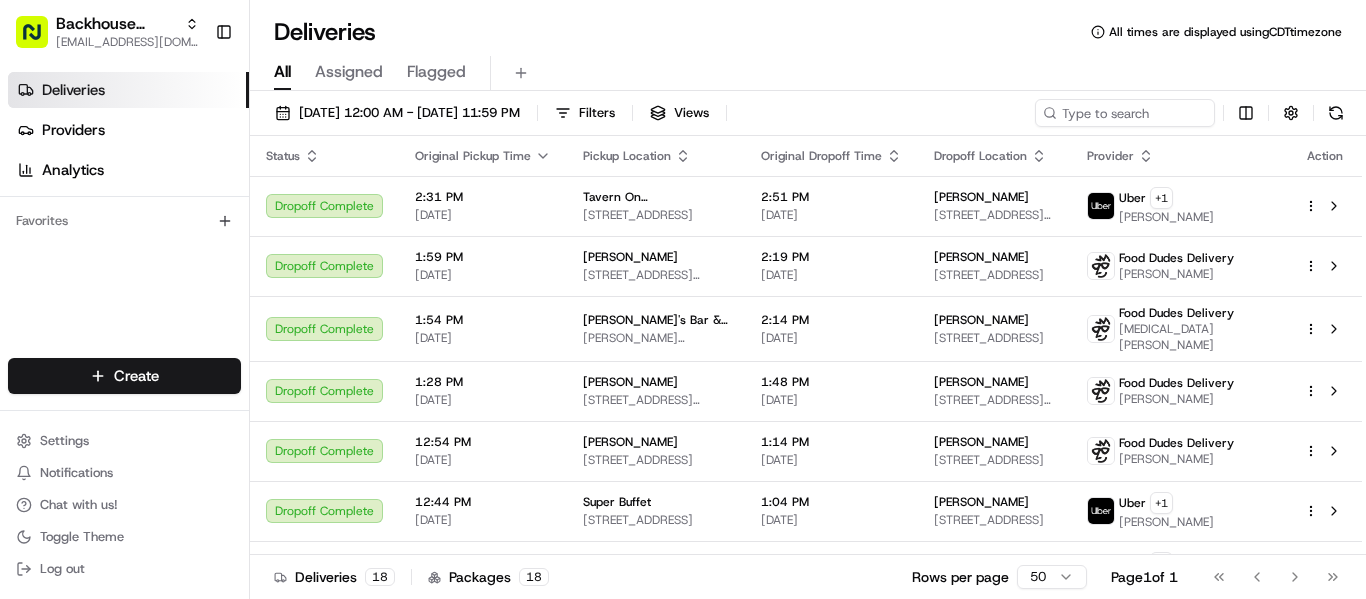 click on "All Assigned Flagged" at bounding box center [808, 73] 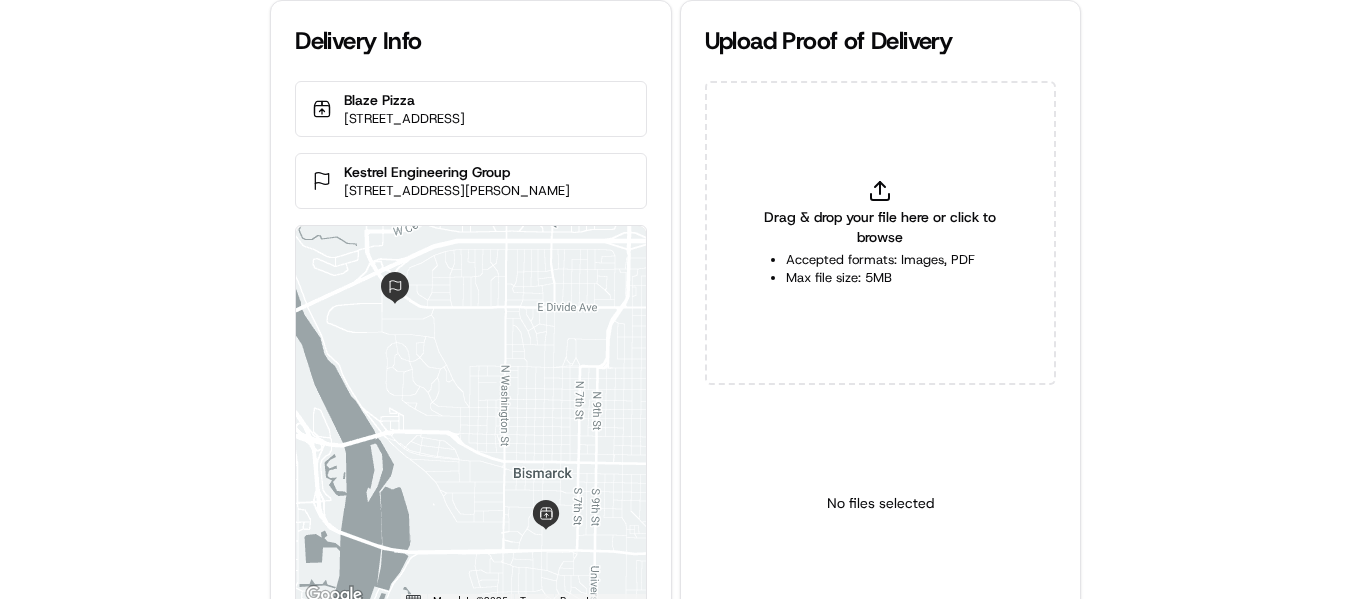 scroll, scrollTop: 0, scrollLeft: 0, axis: both 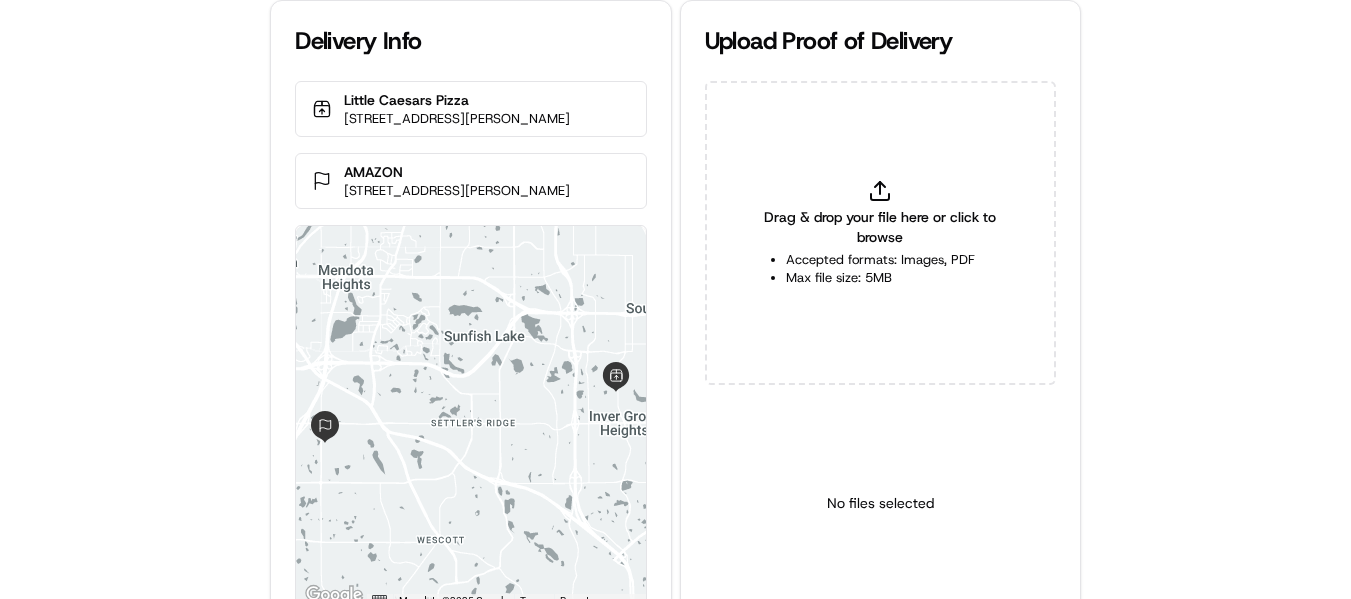 click 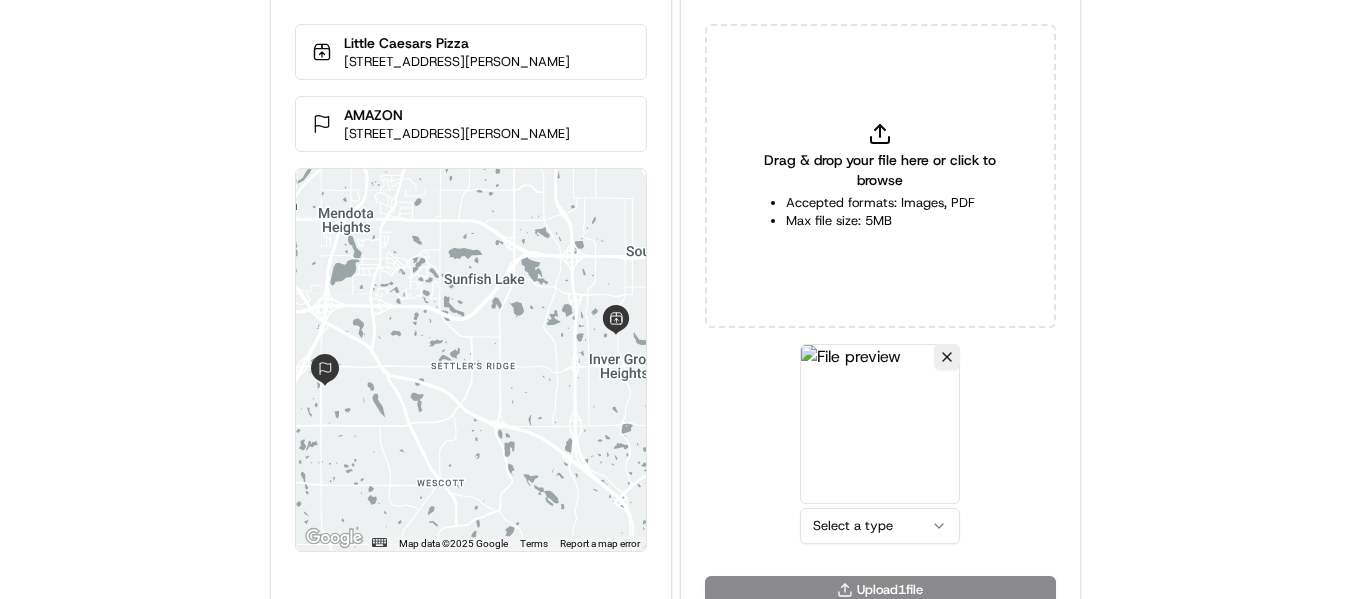 scroll, scrollTop: 87, scrollLeft: 0, axis: vertical 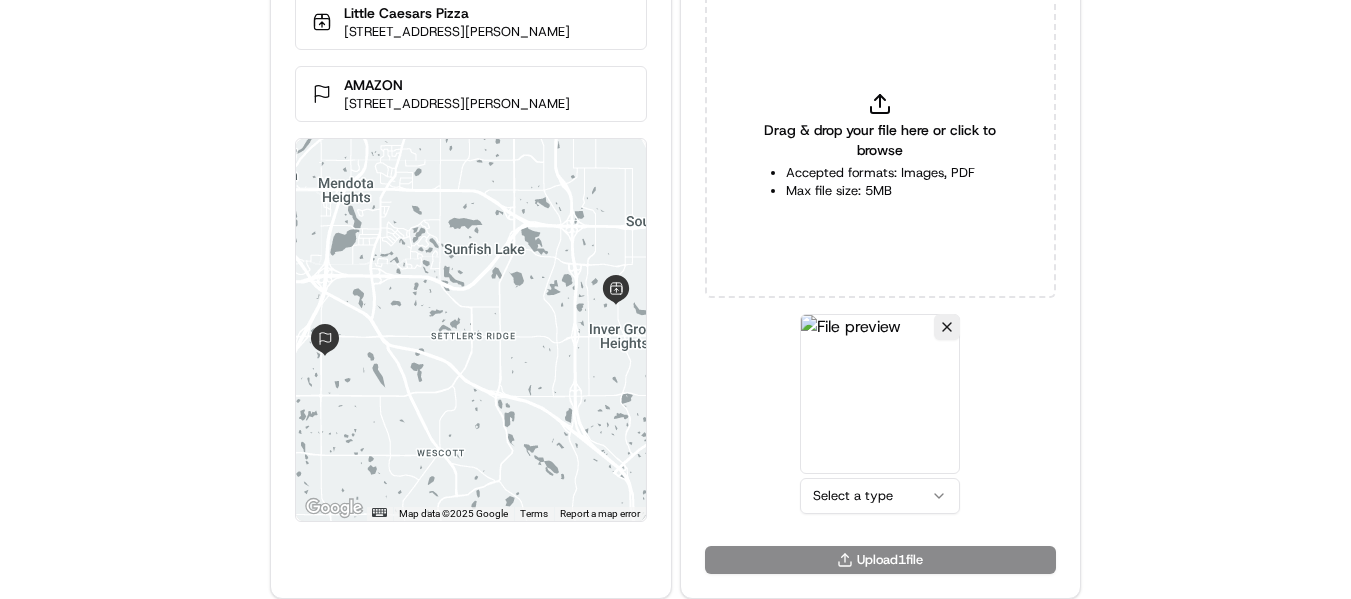 click on "Delivery Info Little Caesars Pizza 6485 Cahill Ave, Inver Grove Heights, MN 55076, USA AMAZON   3130 Lexington Ave S, St Paul, MN 55121, USA ← Move left → Move right ↑ Move up ↓ Move down + Zoom in - Zoom out Home Jump left by 75% End Jump right by 75% Page Up Jump up by 75% Page Down Jump down by 75% Map Data Map data ©2025 Google Map data ©2025 Google 2 km  Click to toggle between metric and imperial units Terms Report a map error Upload Proof of Delivery Drag & drop your file here or click to browse Accepted formats: Images, PDF Max file size: 5MB Select a type   Upload  1  file" at bounding box center (675, 212) 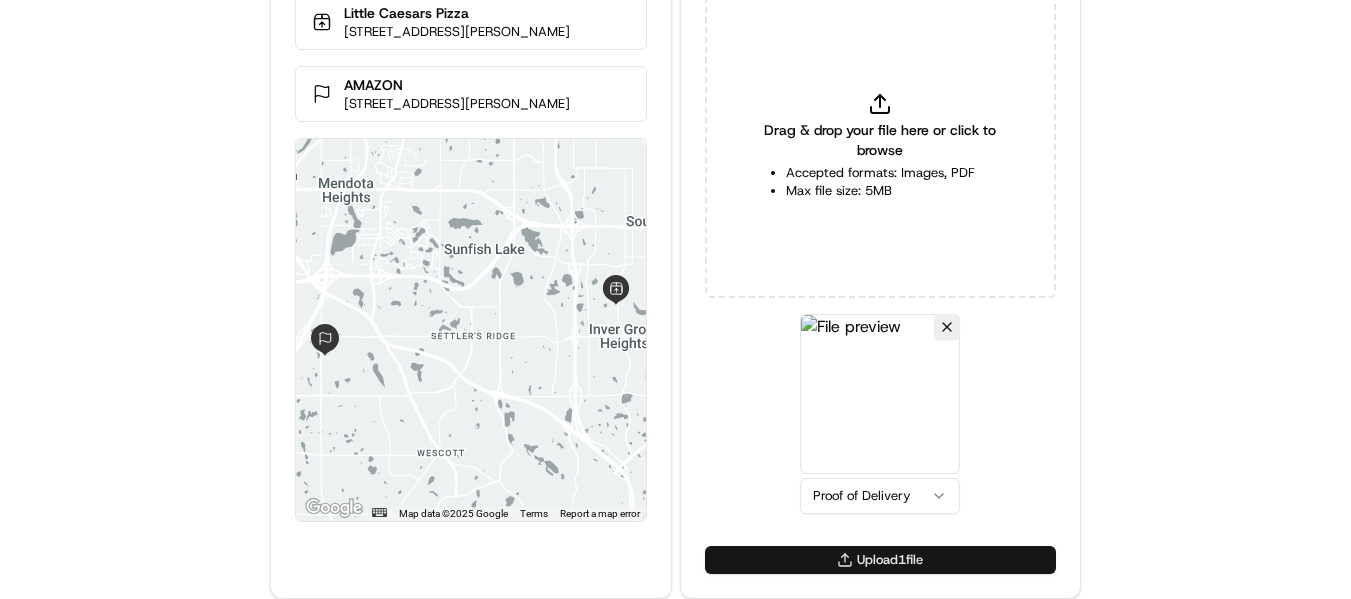 click on "Upload  1  file" at bounding box center (880, 560) 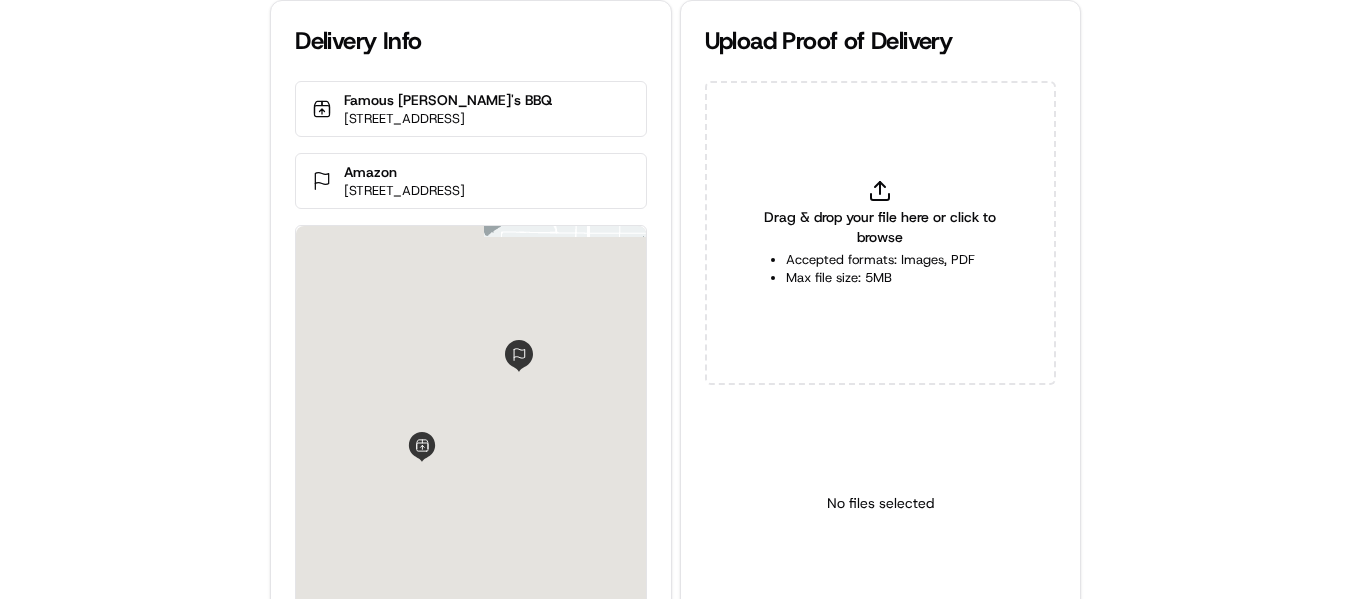scroll, scrollTop: 0, scrollLeft: 0, axis: both 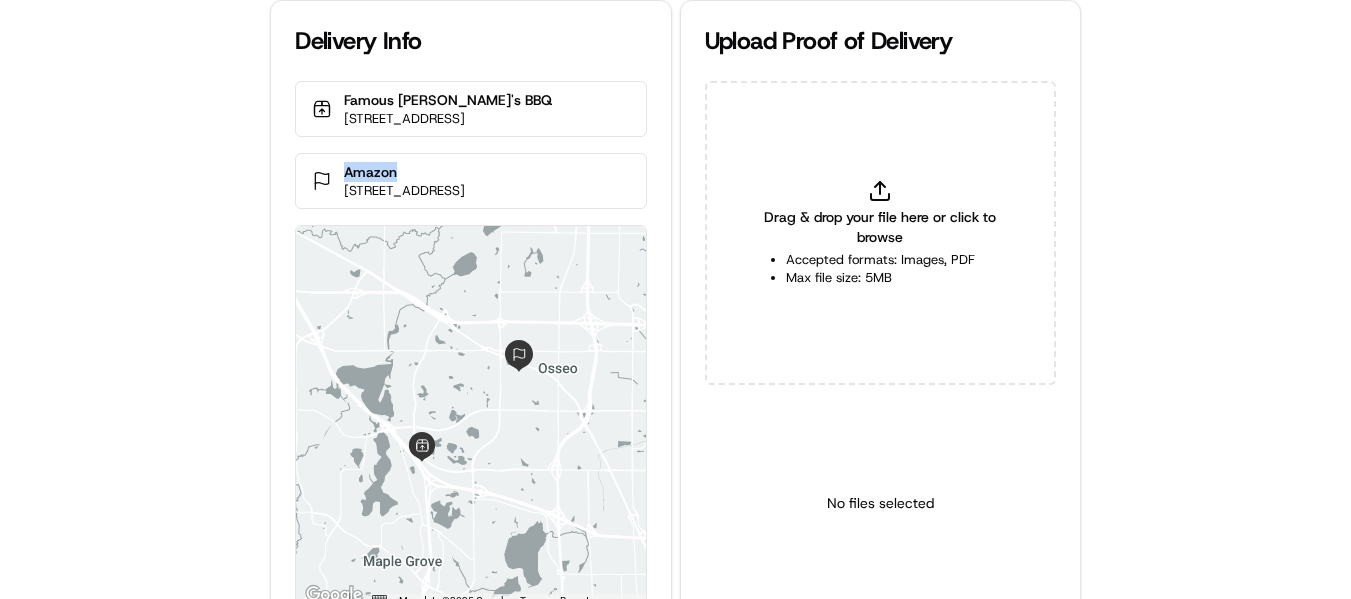 drag, startPoint x: 424, startPoint y: 187, endPoint x: 346, endPoint y: 187, distance: 78 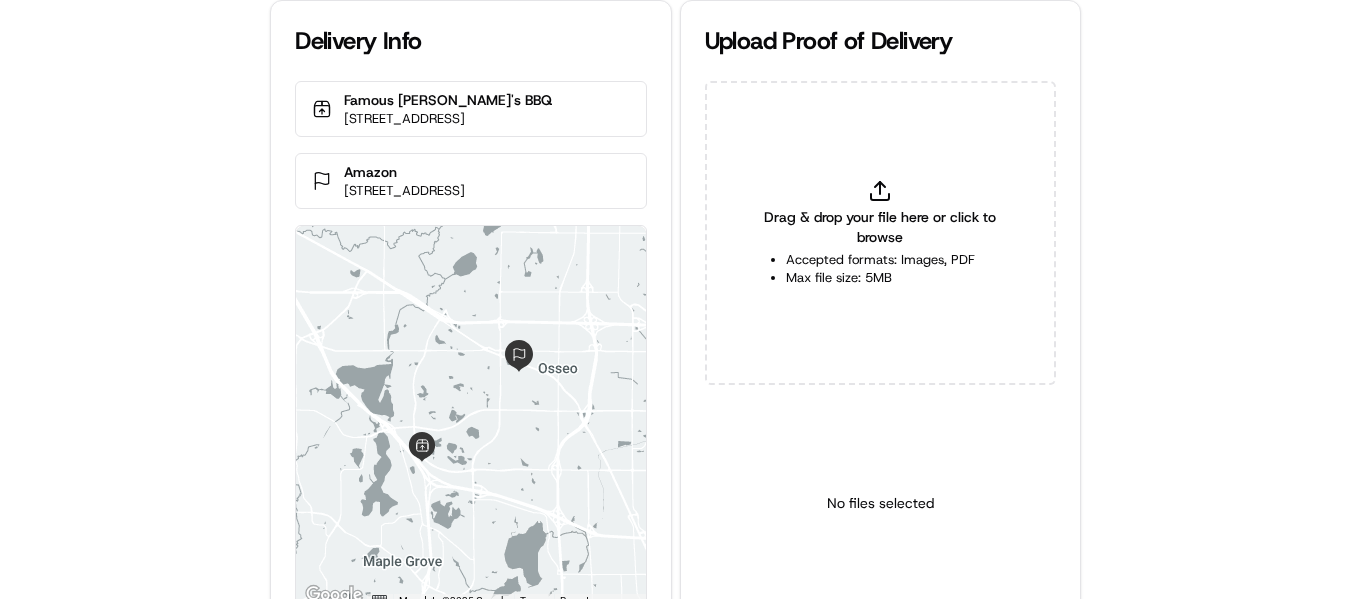 click 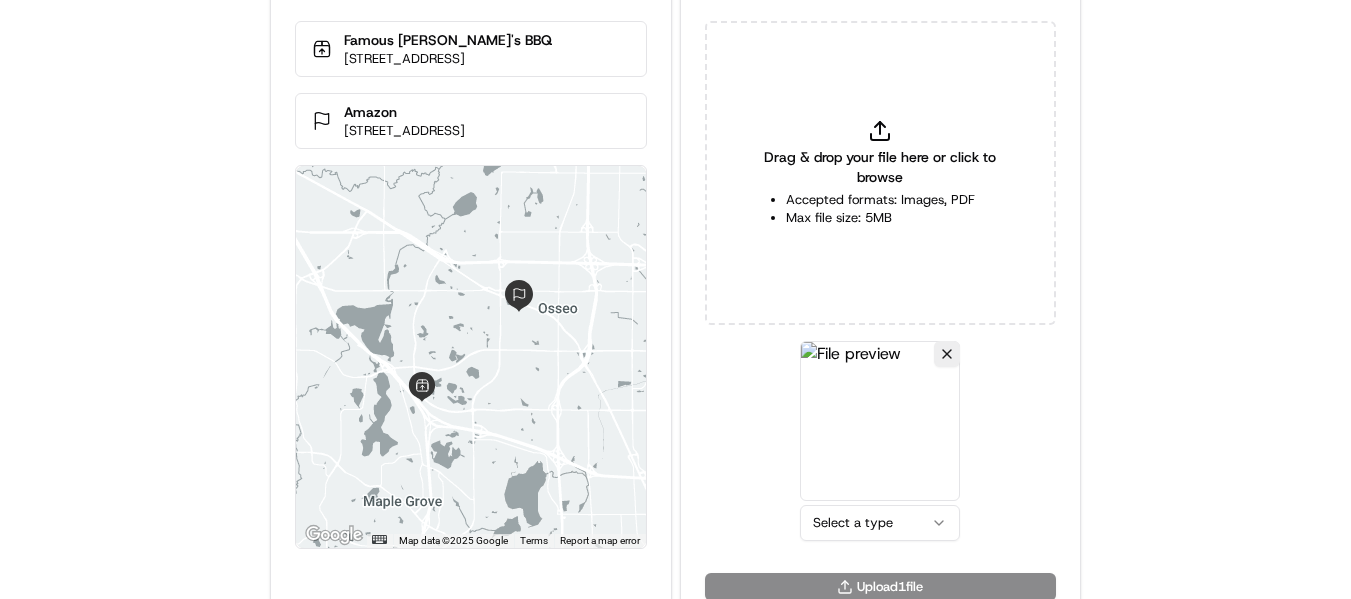 scroll, scrollTop: 87, scrollLeft: 0, axis: vertical 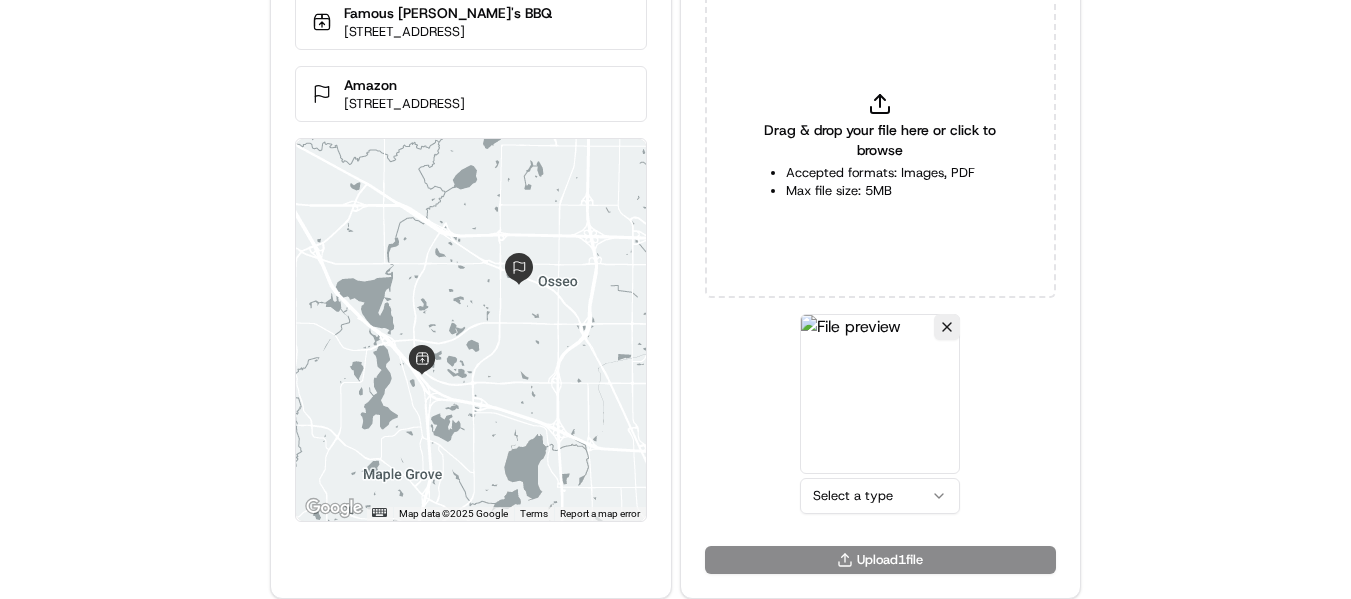 click on "Delivery Info Famous Dave's BBQ 7825 Vinewood Ln N, Maple Grove, MN 55369, USA Amazon   10750 89th Ave N, Maple Grove, MN 55369, USA ← Move left → Move right ↑ Move up ↓ Move down + Zoom in - Zoom out Home Jump left by 75% End Jump right by 75% Page Up Jump up by 75% Page Down Jump down by 75% Map Data Map data ©2025 Google Map data ©2025 Google 2 km  Click to toggle between metric and imperial units Terms Report a map error Upload Proof of Delivery Drag & drop your file here or click to browse Accepted formats: Images, PDF Max file size: 5MB Select a type   Upload  1  file" at bounding box center [675, 212] 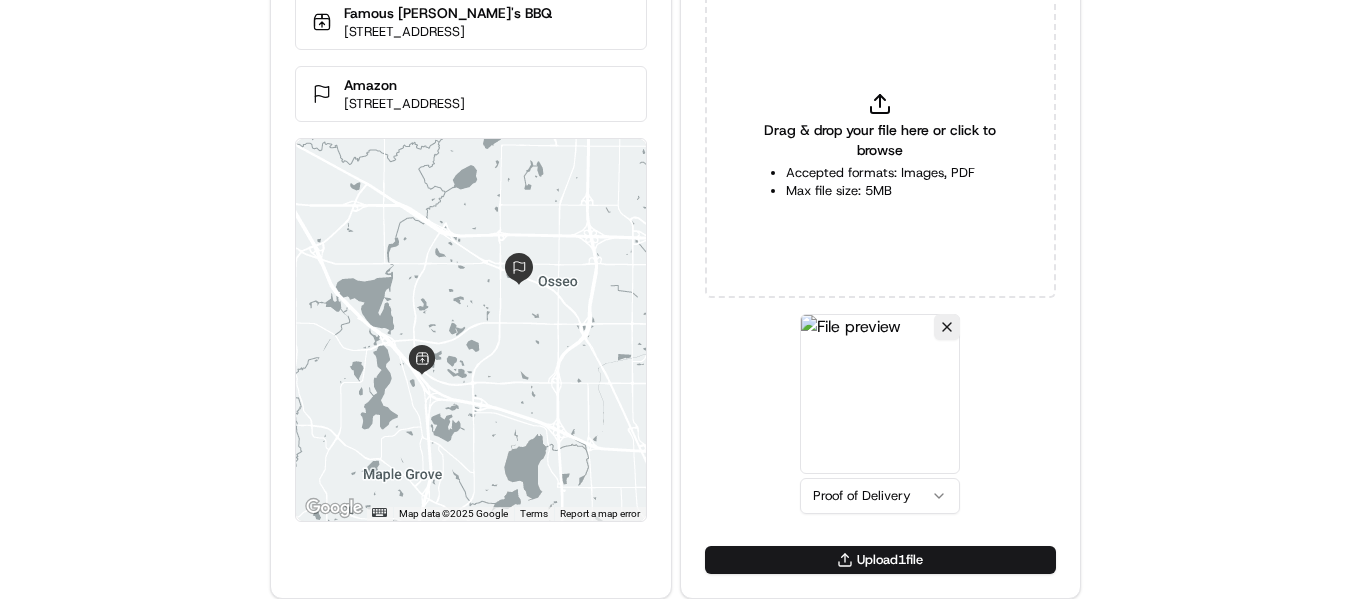 click on "Upload  1  file" at bounding box center [880, 560] 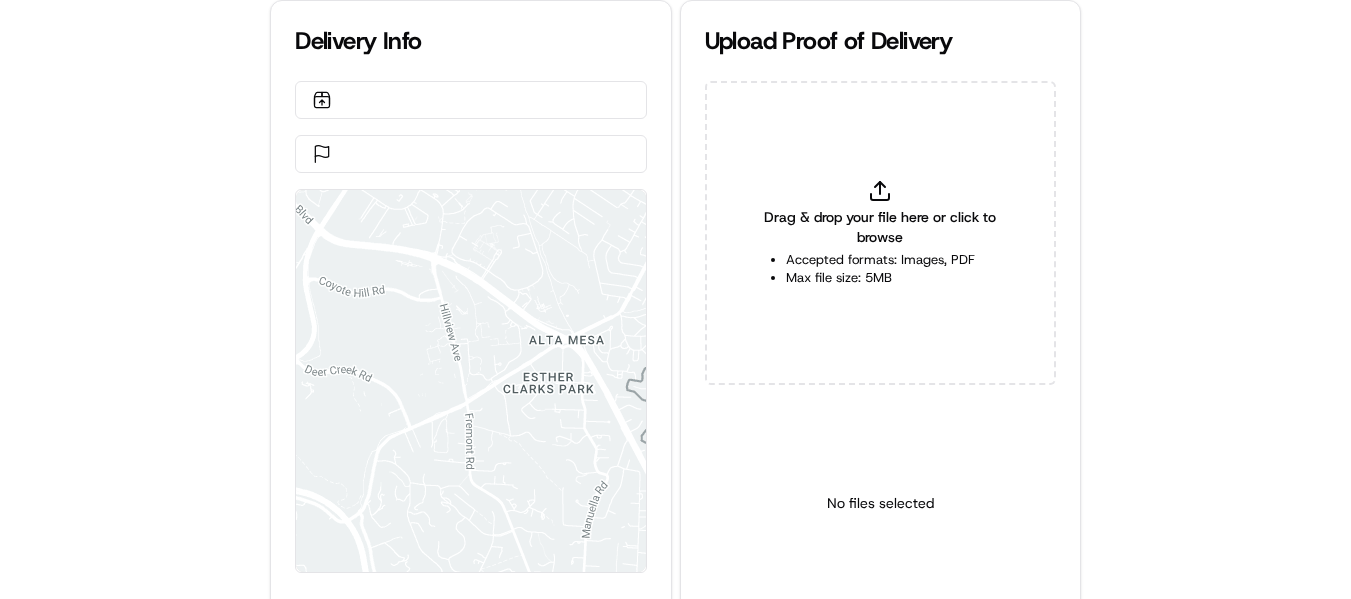 scroll, scrollTop: 0, scrollLeft: 0, axis: both 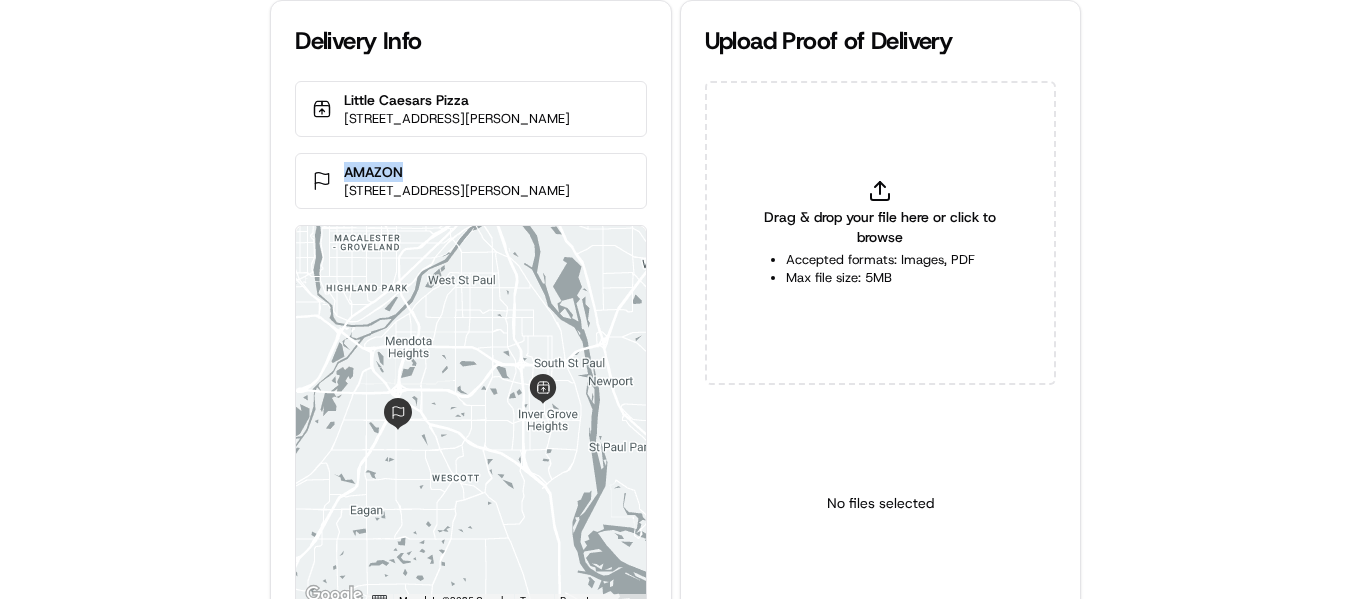 drag, startPoint x: 412, startPoint y: 184, endPoint x: 345, endPoint y: 191, distance: 67.36468 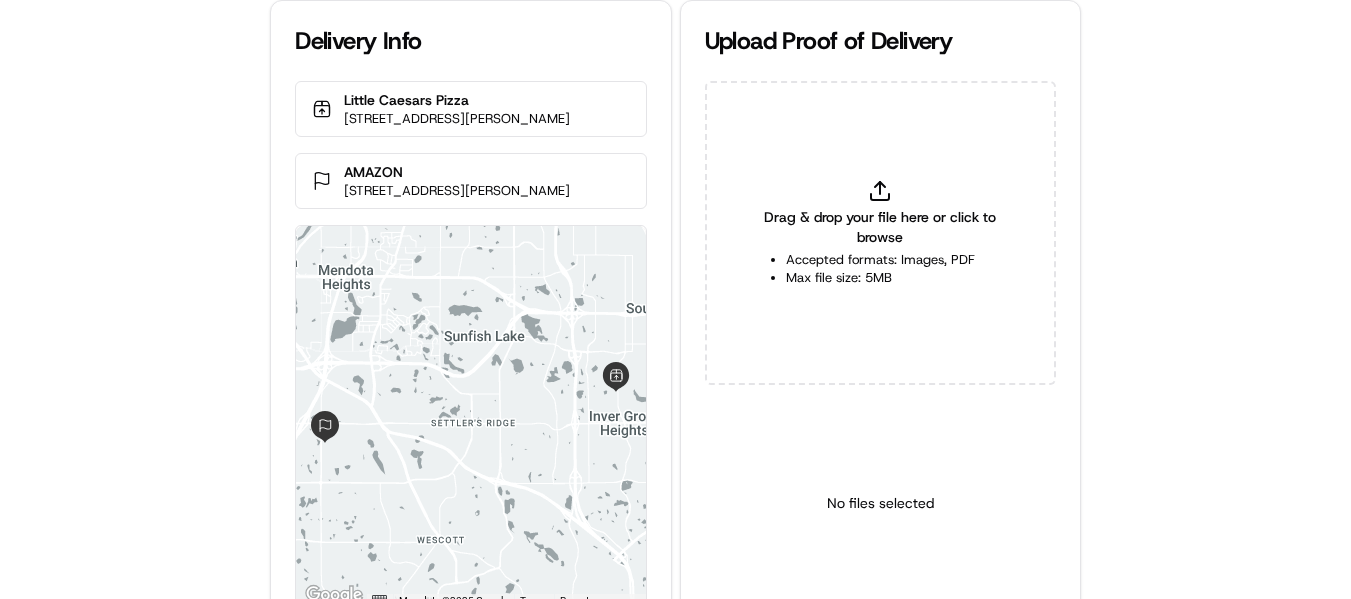 type on "C:\fakepath\Amazon.jpg" 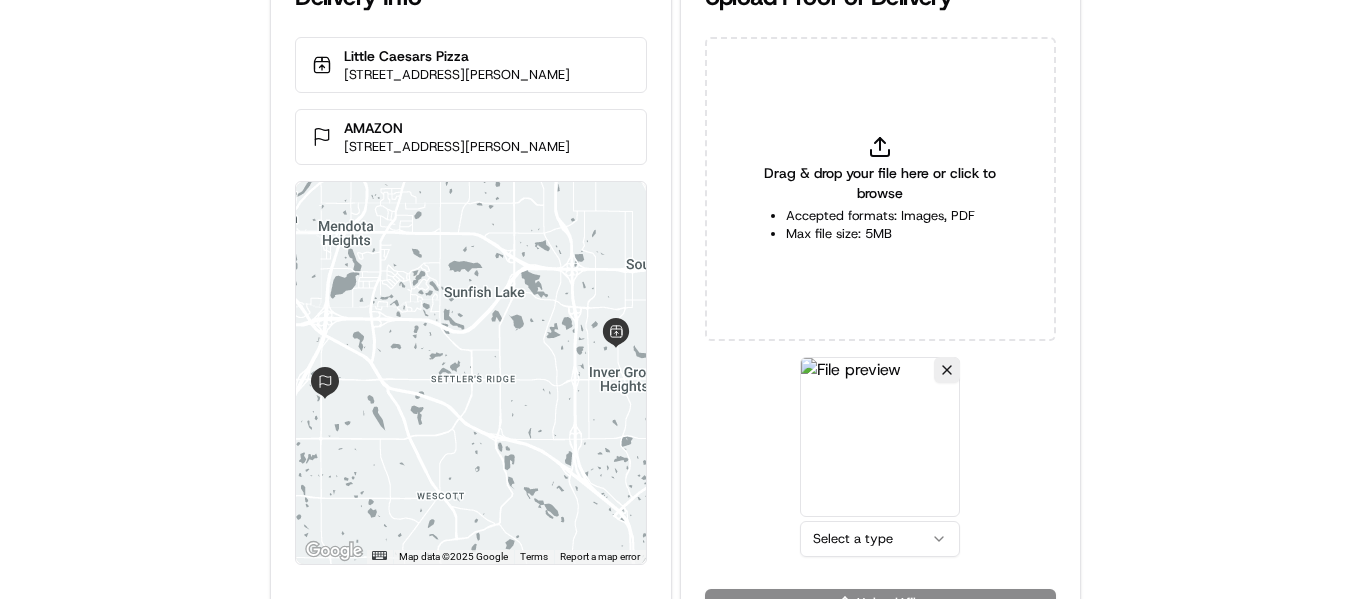 scroll, scrollTop: 87, scrollLeft: 0, axis: vertical 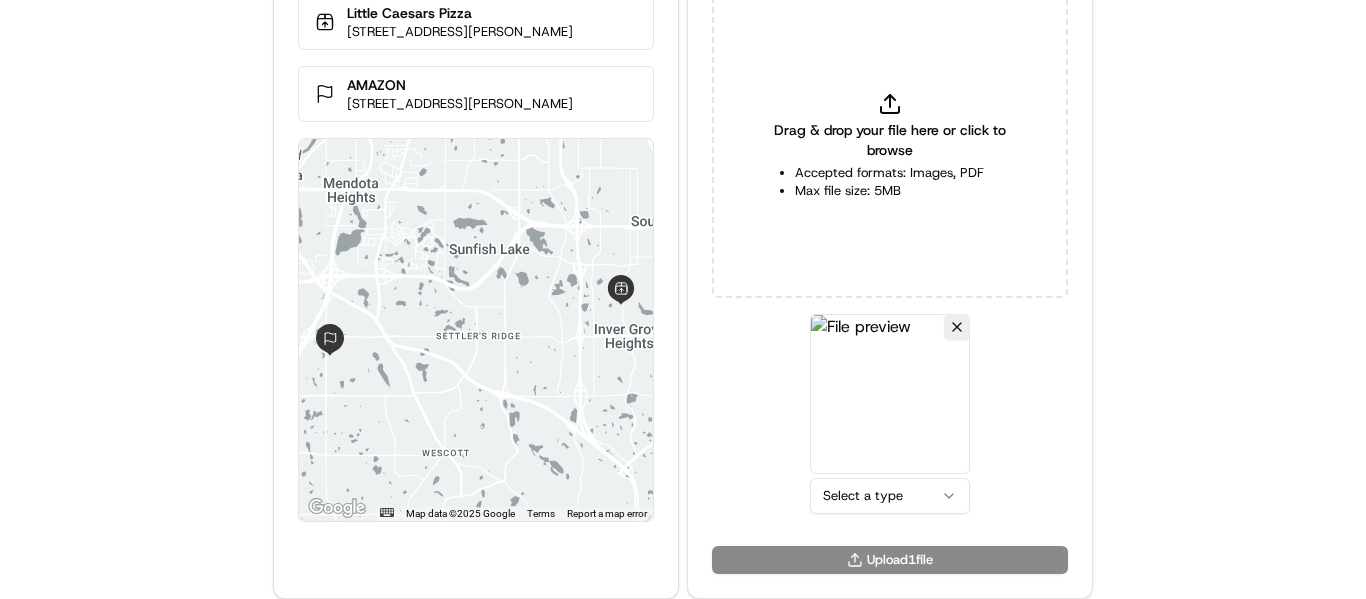 click on "Delivery Info Little Caesars Pizza 6485 Cahill Ave, Inver Grove Heights, MN 55076, USA AMAZON   3130 Lexington Ave S, St Paul, MN 55121, USA ← Move left → Move right ↑ Move up ↓ Move down + Zoom in - Zoom out Home Jump left by 75% End Jump right by 75% Page Up Jump up by 75% Page Down Jump down by 75% Map Data Map data ©2025 Google Map data ©2025 Google 2 km  Click to toggle between metric and imperial units Terms Report a map error Upload Proof of Delivery Drag & drop your file here or click to browse Accepted formats: Images, PDF Max file size: 5MB Select a type   Upload  1  file" at bounding box center [683, 212] 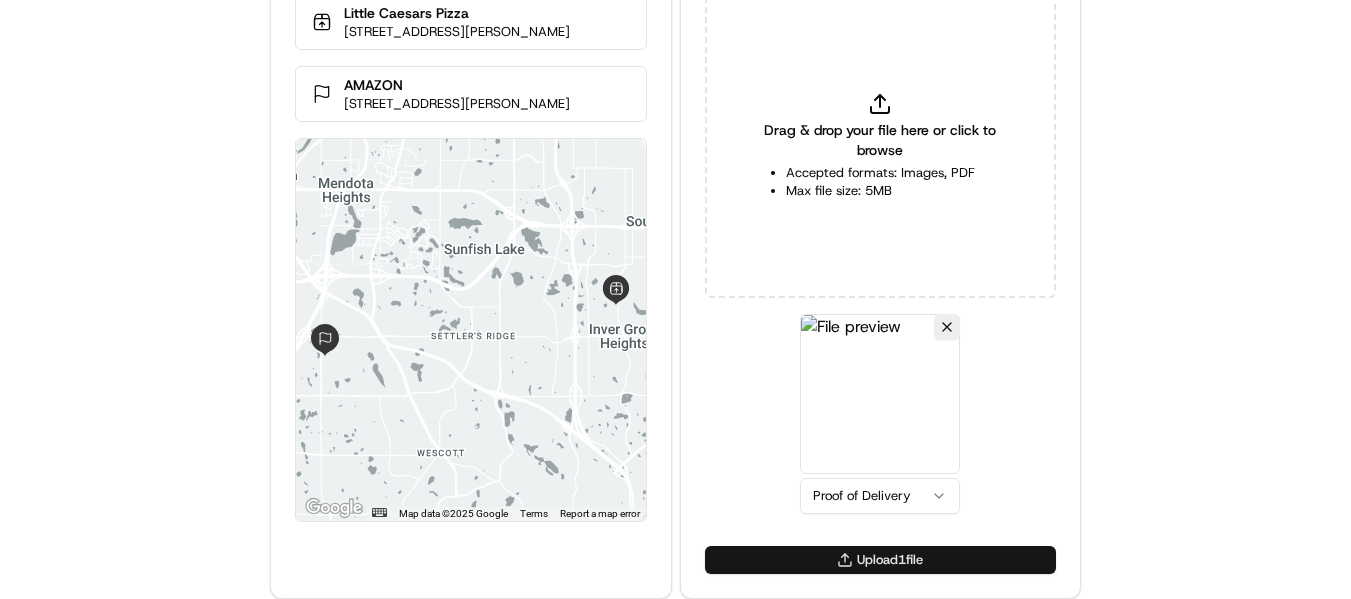 click on "Upload  1  file" at bounding box center (880, 560) 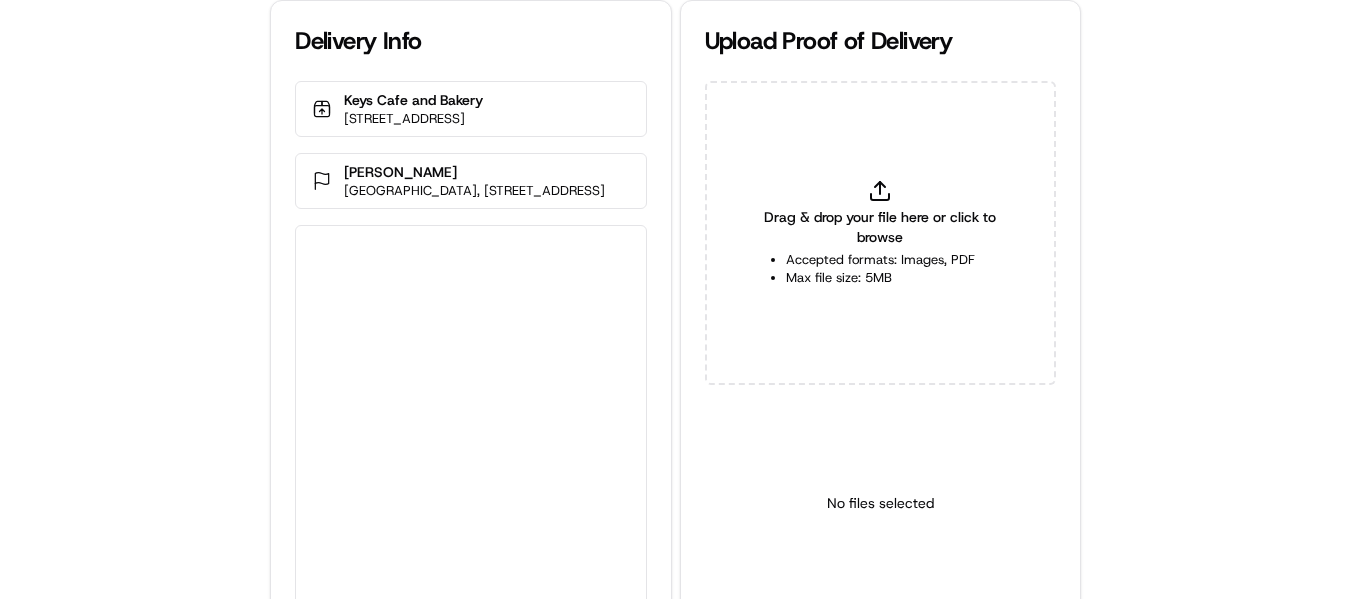 scroll, scrollTop: 0, scrollLeft: 0, axis: both 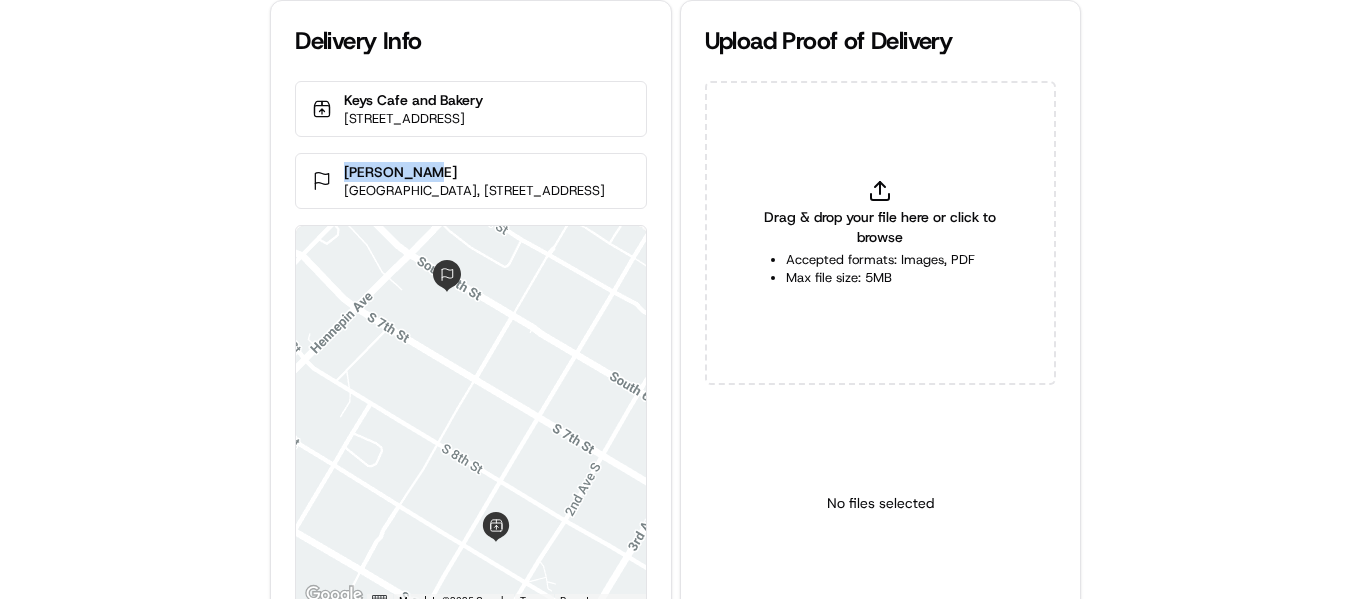 drag, startPoint x: 420, startPoint y: 189, endPoint x: 325, endPoint y: 182, distance: 95.257545 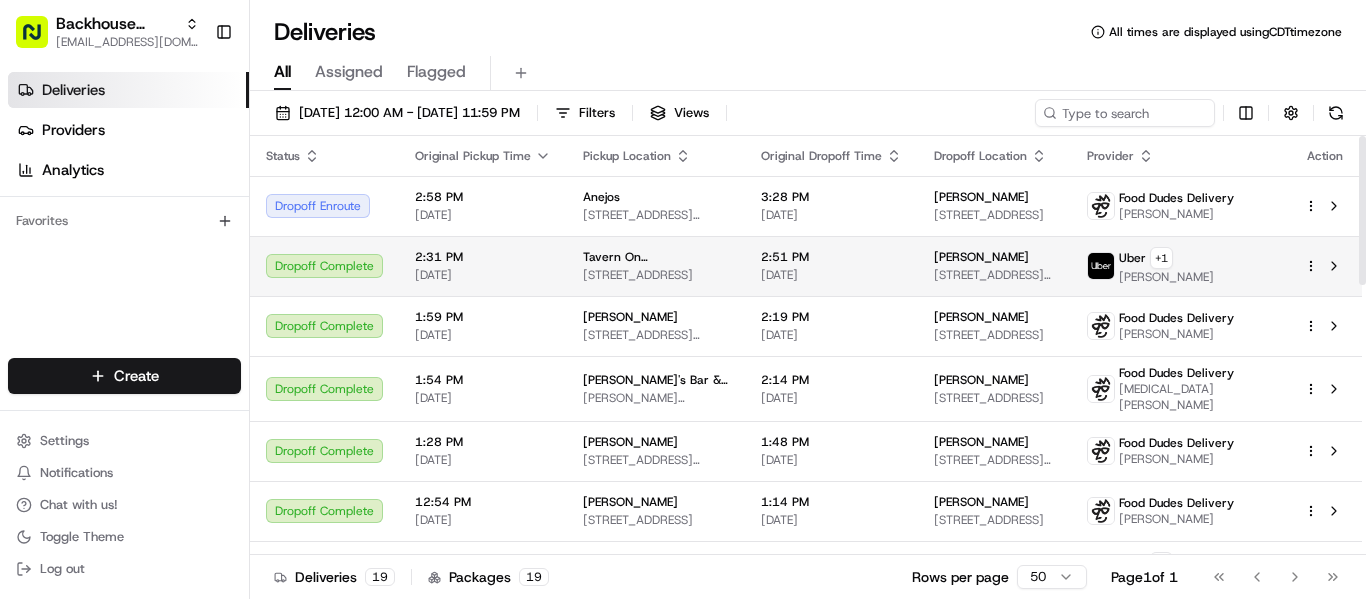 scroll, scrollTop: 0, scrollLeft: 0, axis: both 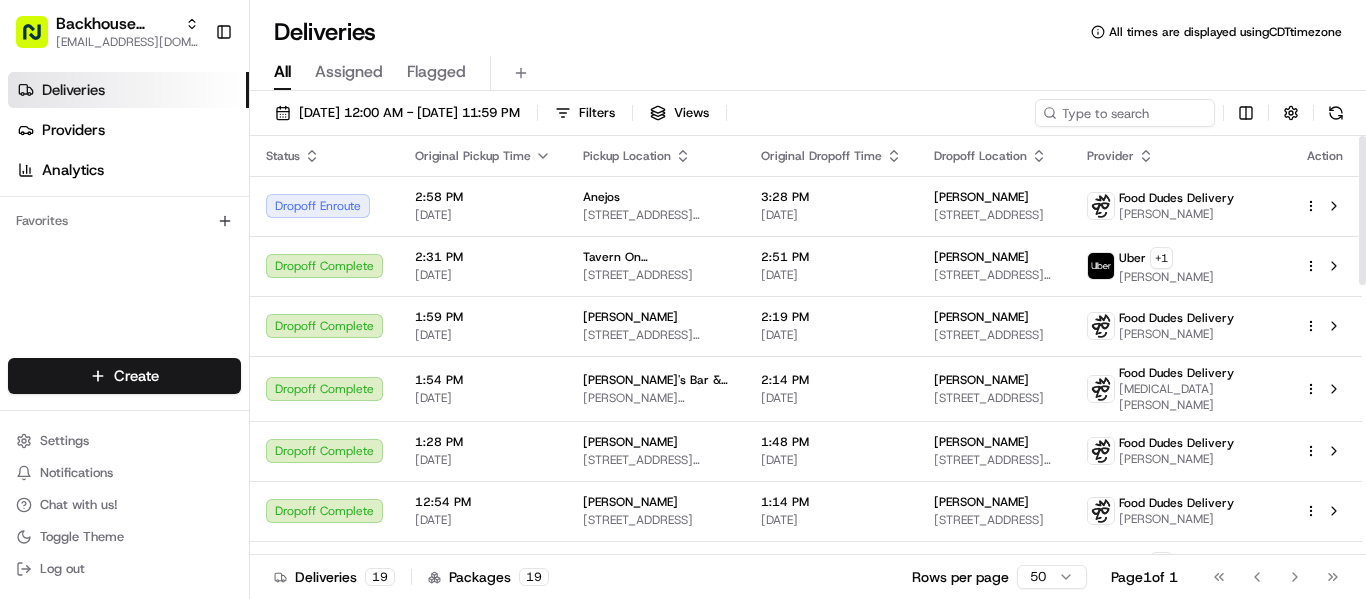 click on "Log out" at bounding box center [124, 569] 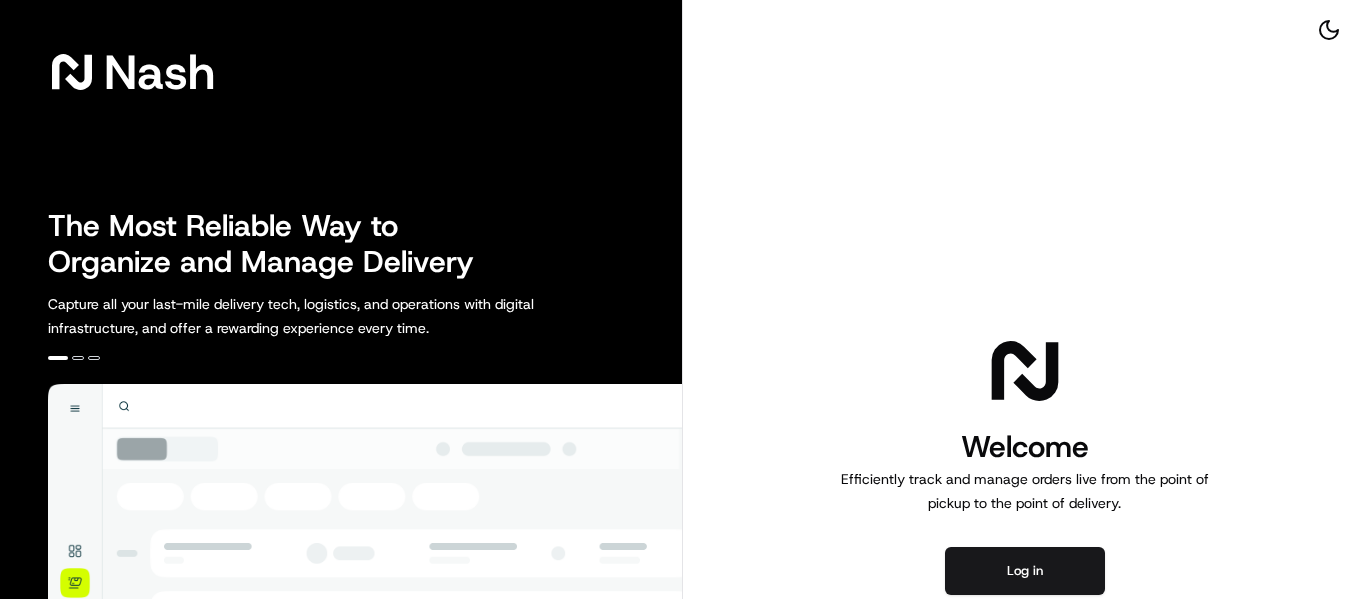 scroll, scrollTop: 0, scrollLeft: 0, axis: both 